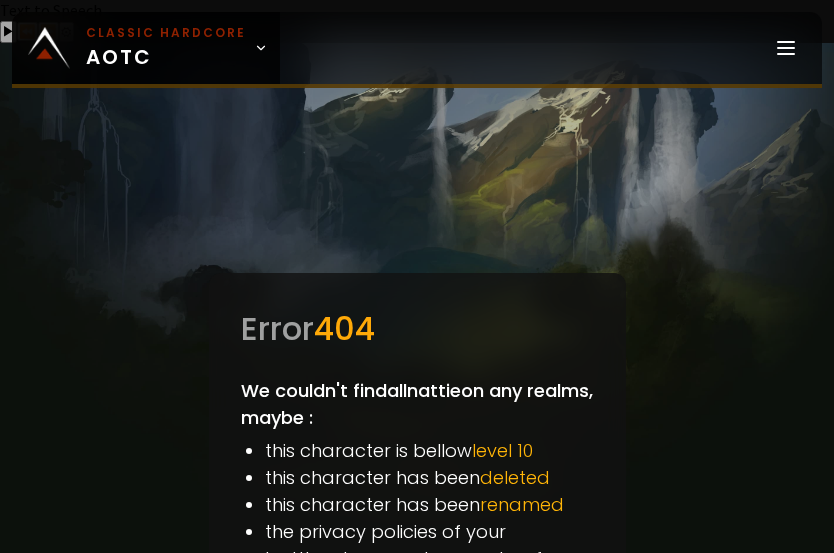 scroll, scrollTop: 0, scrollLeft: 0, axis: both 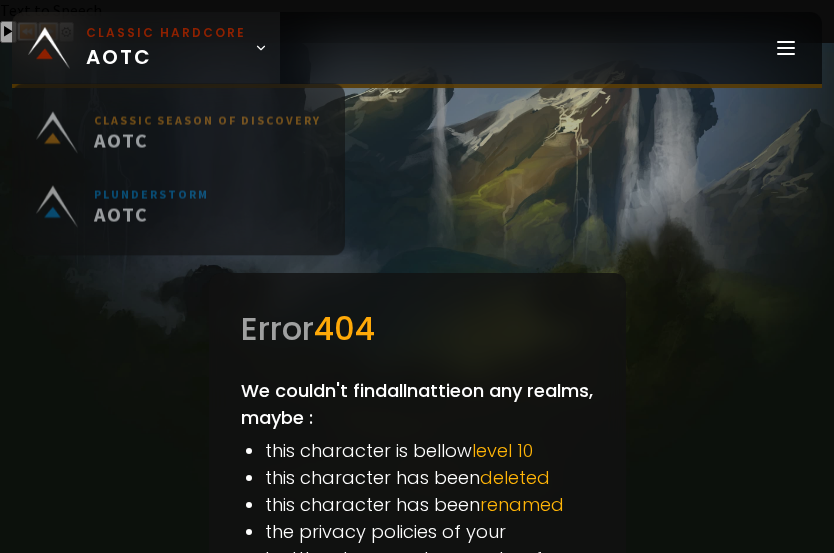 click on "Classic Hardcore AOTC" at bounding box center [166, 48] 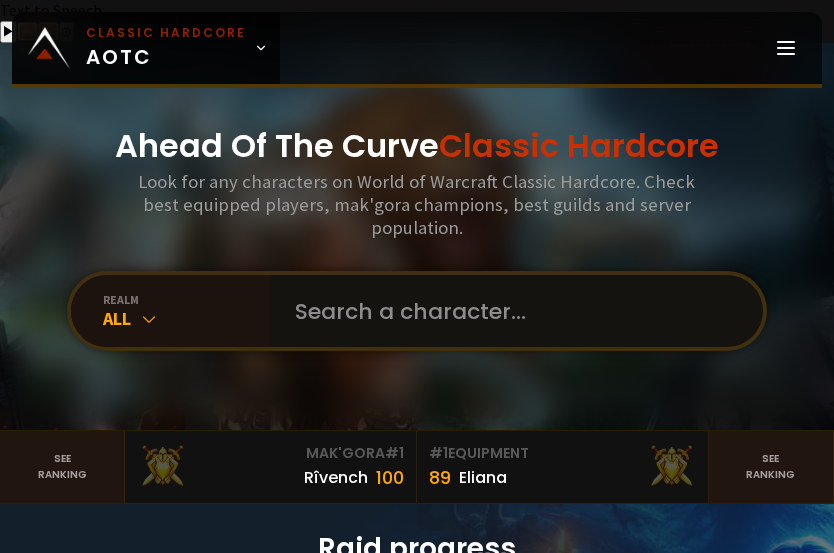 click at bounding box center (511, 311) 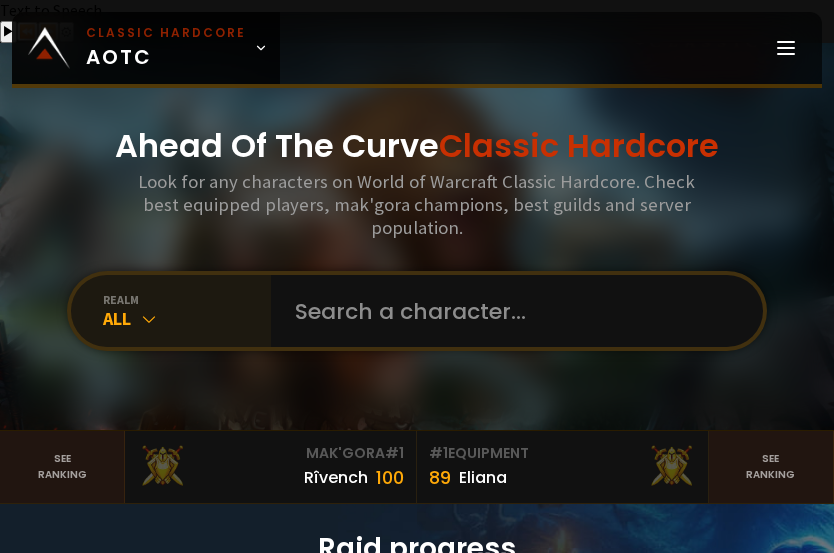 click at bounding box center (149, 319) 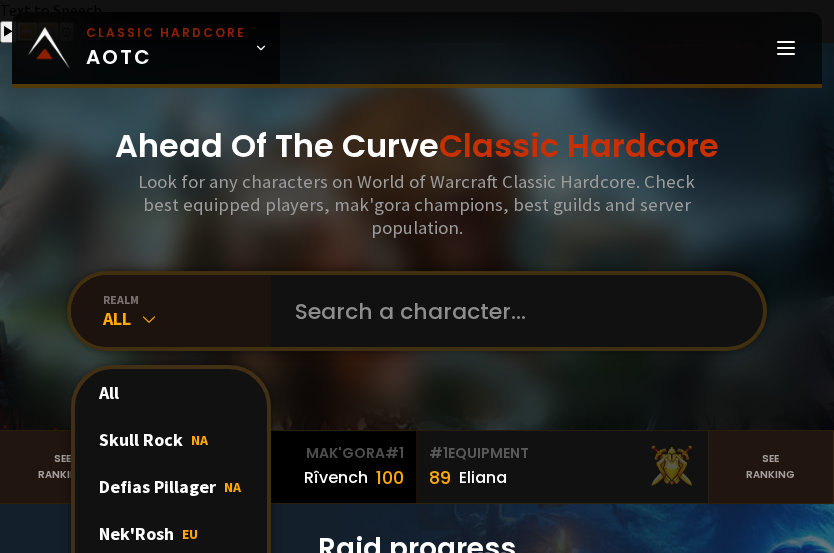 click on "Skull Rock NA" at bounding box center [171, 439] 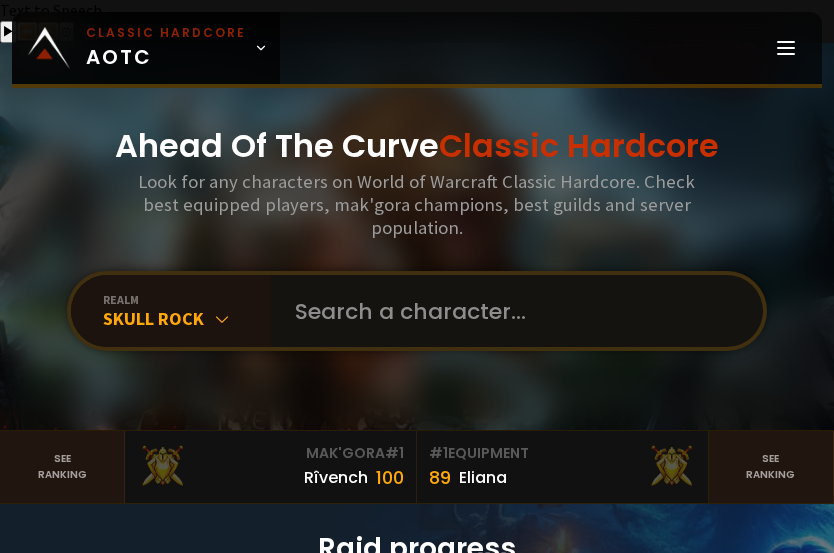 click at bounding box center (511, 311) 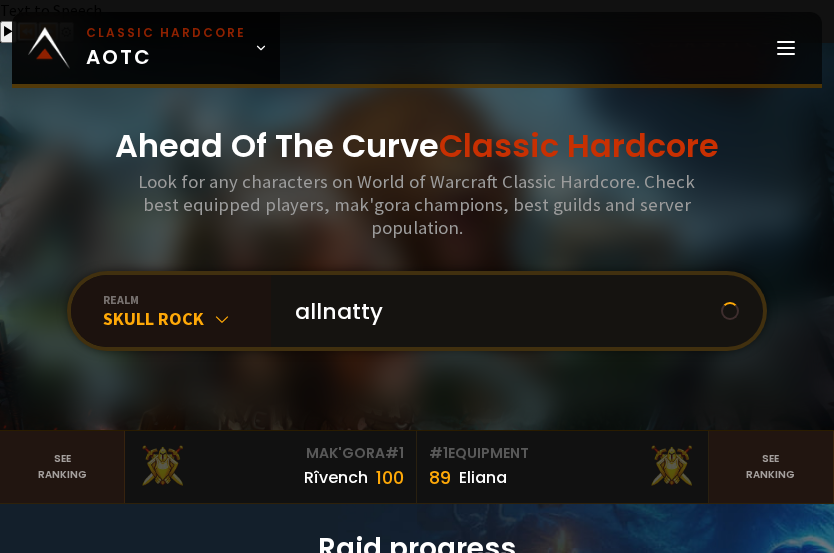 type on "allnattys" 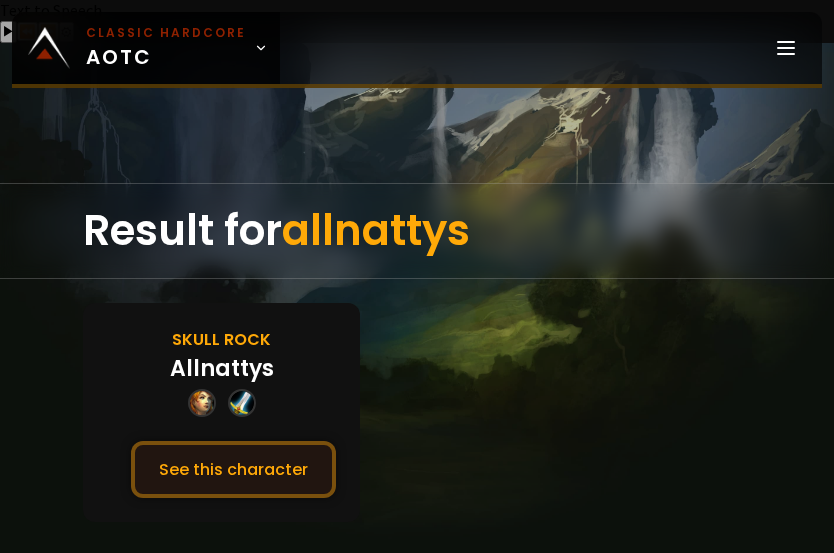 click on "See this character" at bounding box center [233, 469] 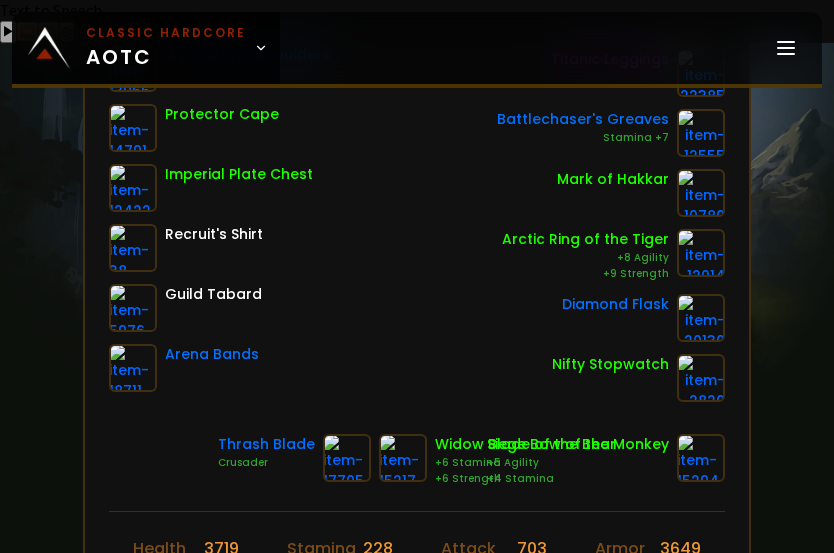 scroll, scrollTop: 0, scrollLeft: 0, axis: both 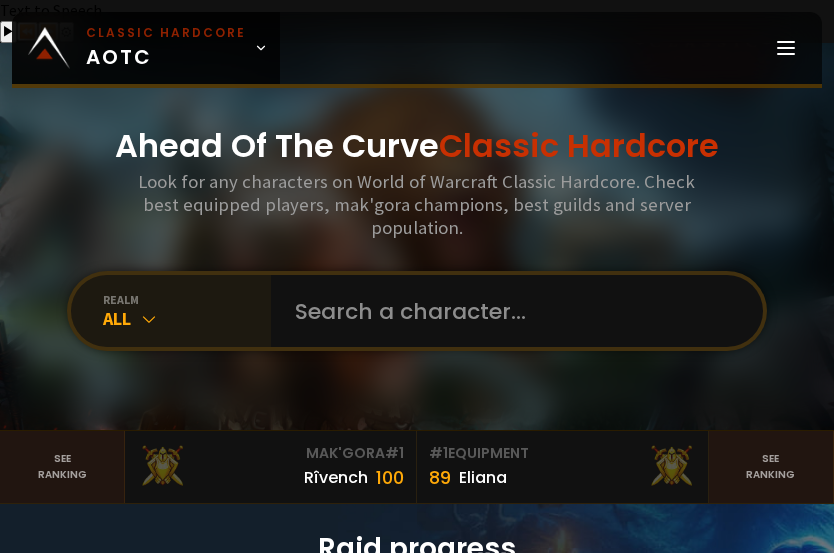 click at bounding box center (149, 319) 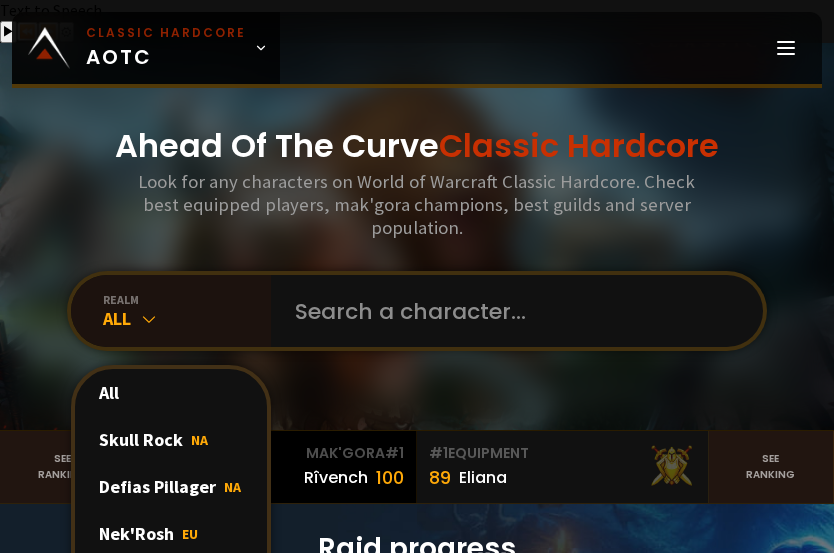 click on "[COMPANY] NA" at bounding box center [171, 486] 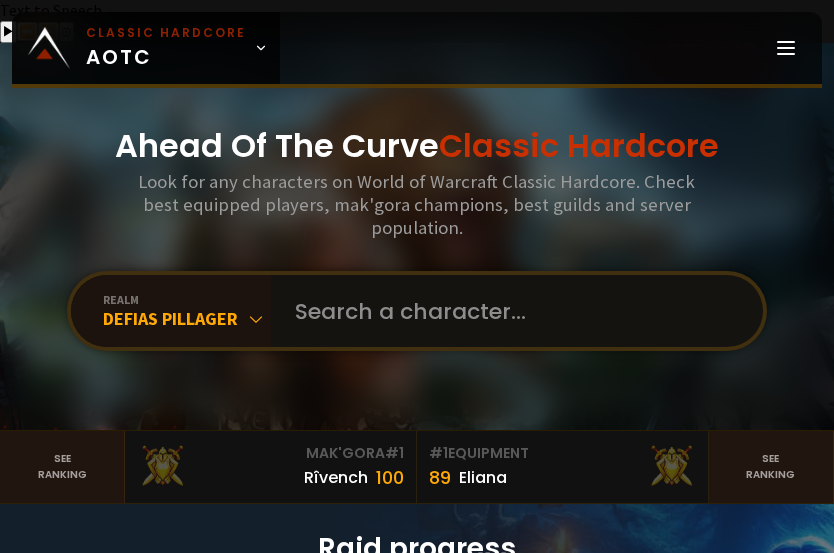click at bounding box center [511, 311] 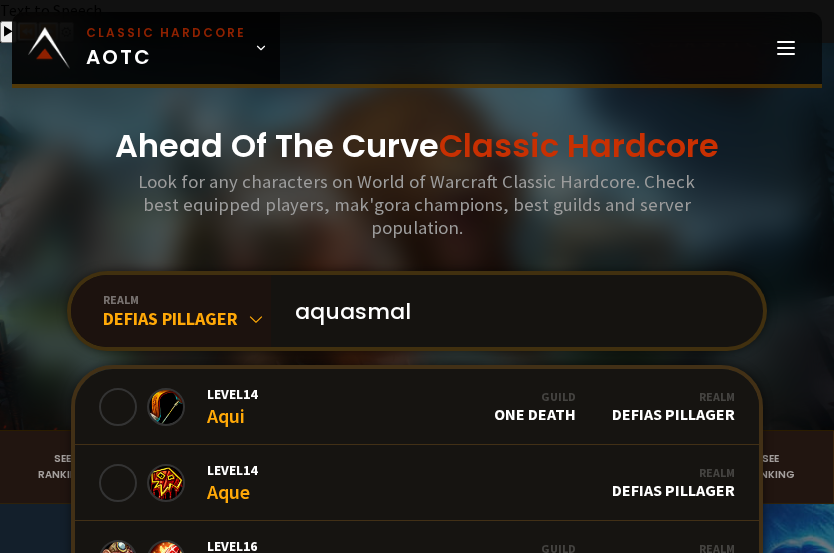 type on "aquasmall" 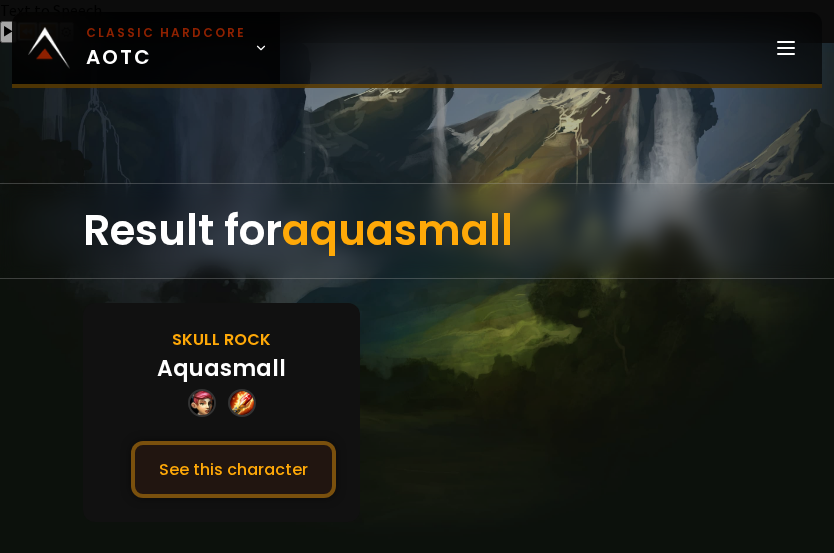 click on "See this character" at bounding box center [233, 469] 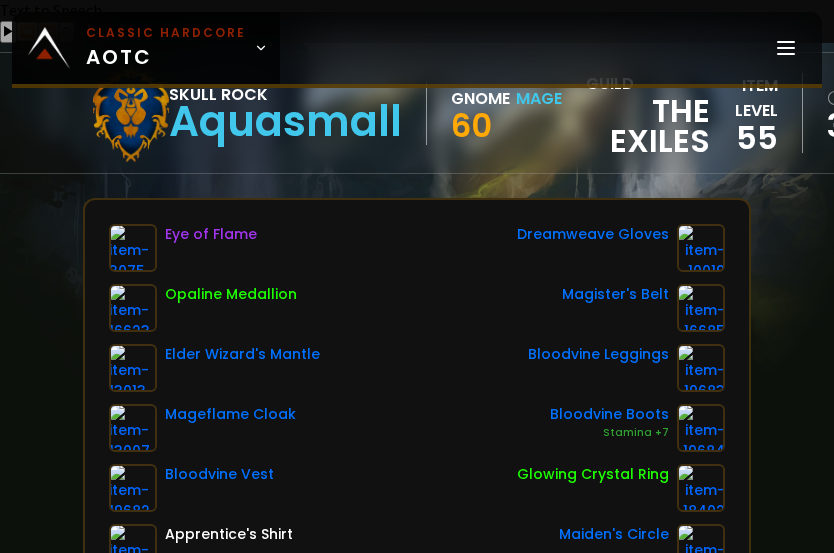 scroll, scrollTop: 0, scrollLeft: 0, axis: both 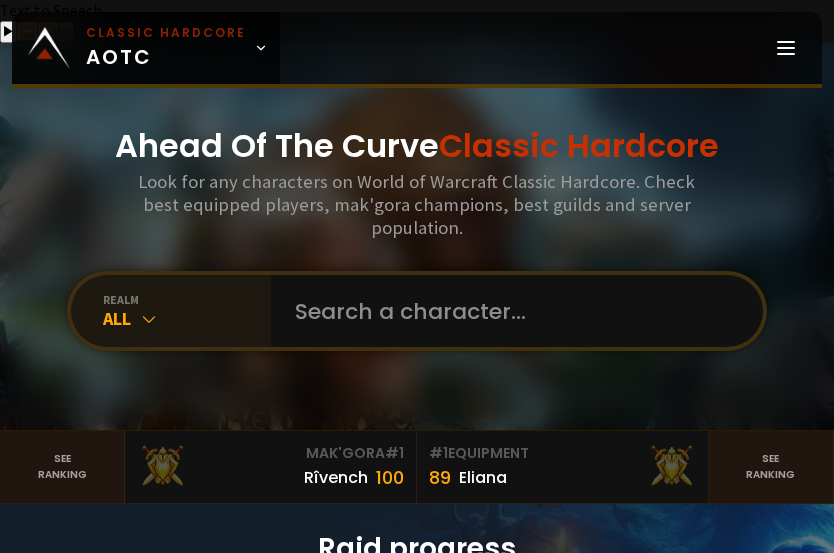 click on "All" at bounding box center (187, 318) 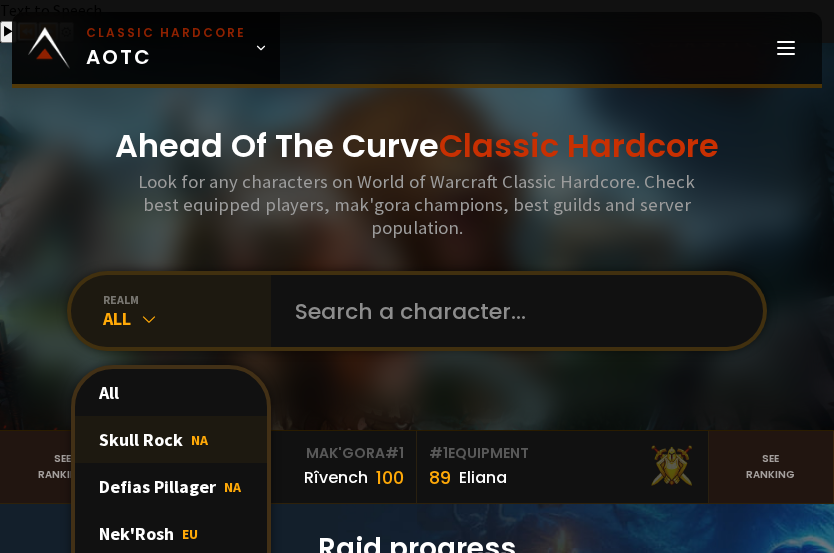 click on "Skull Rock NA" at bounding box center [171, 439] 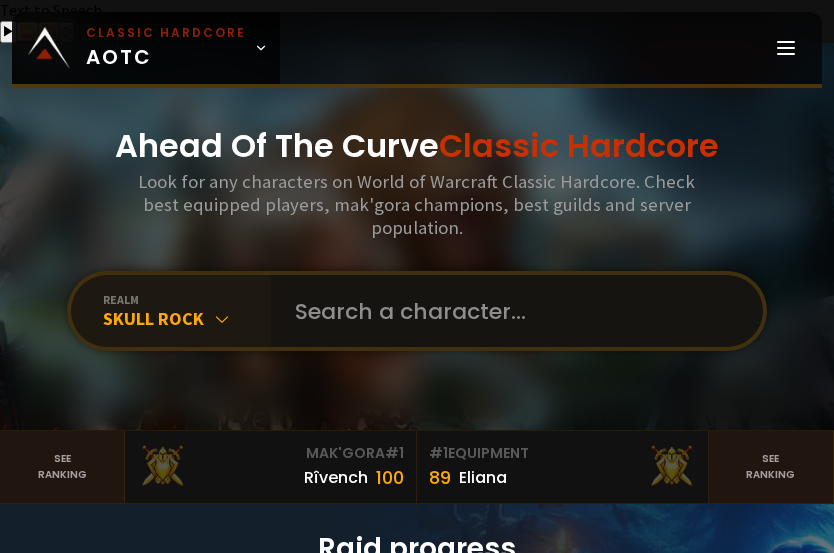 click at bounding box center [511, 311] 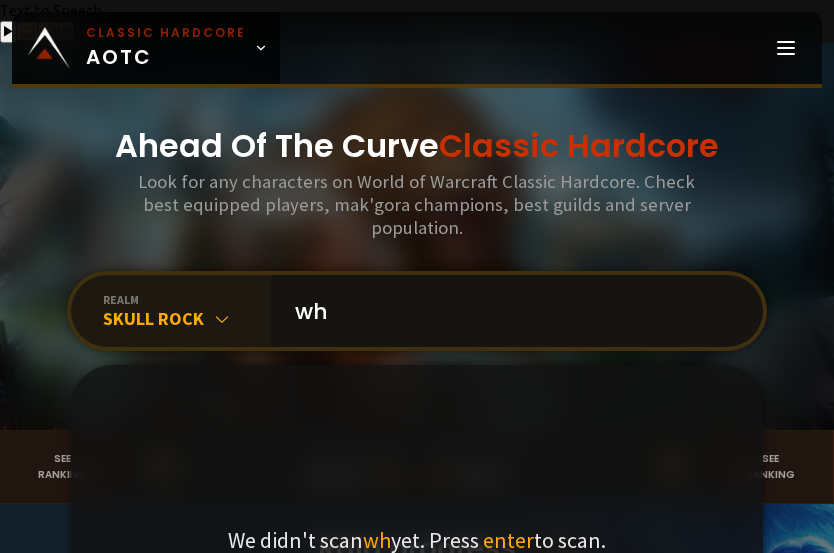 type on "w" 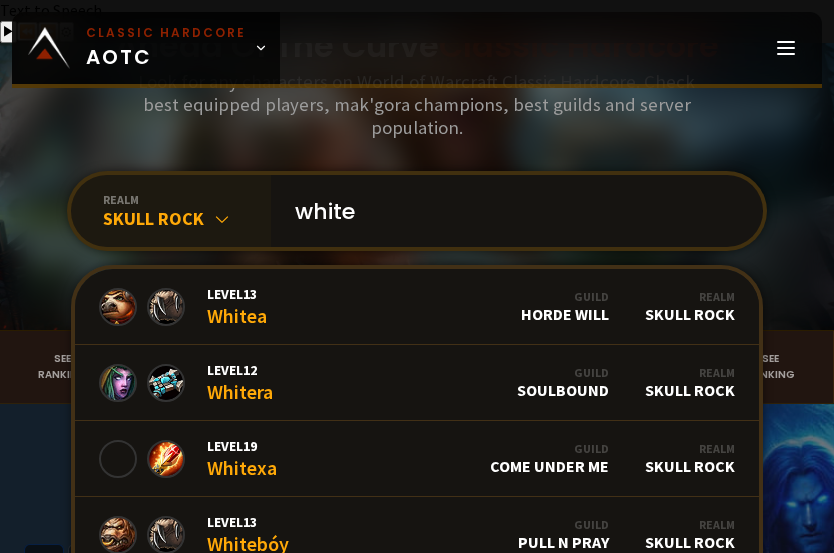 scroll, scrollTop: 200, scrollLeft: 0, axis: vertical 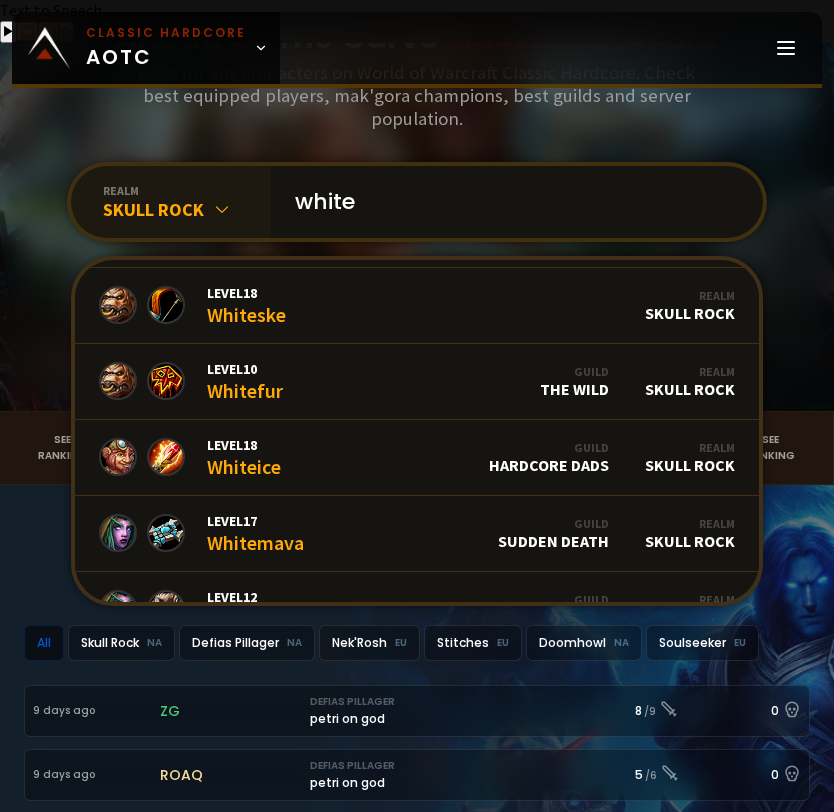drag, startPoint x: 388, startPoint y: 153, endPoint x: 73, endPoint y: 142, distance: 315.19202 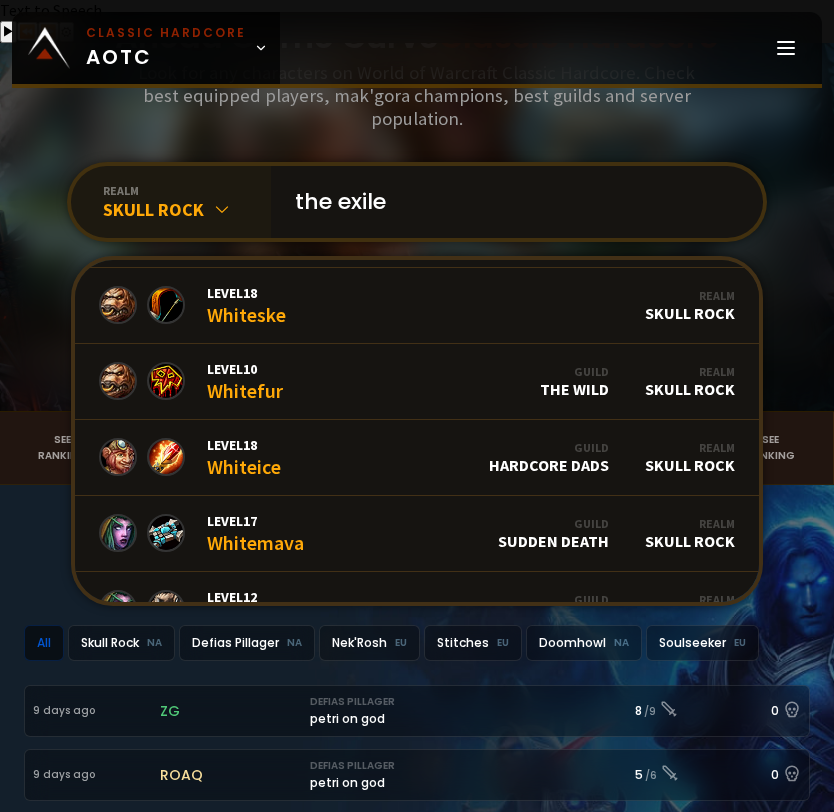 type on "the exiles" 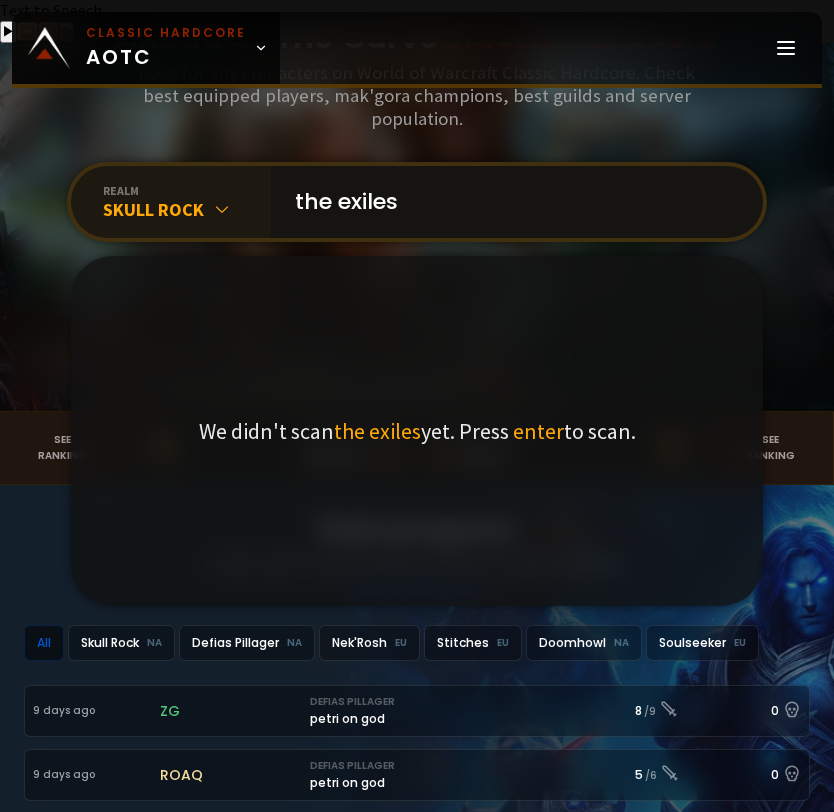 scroll, scrollTop: 0, scrollLeft: 0, axis: both 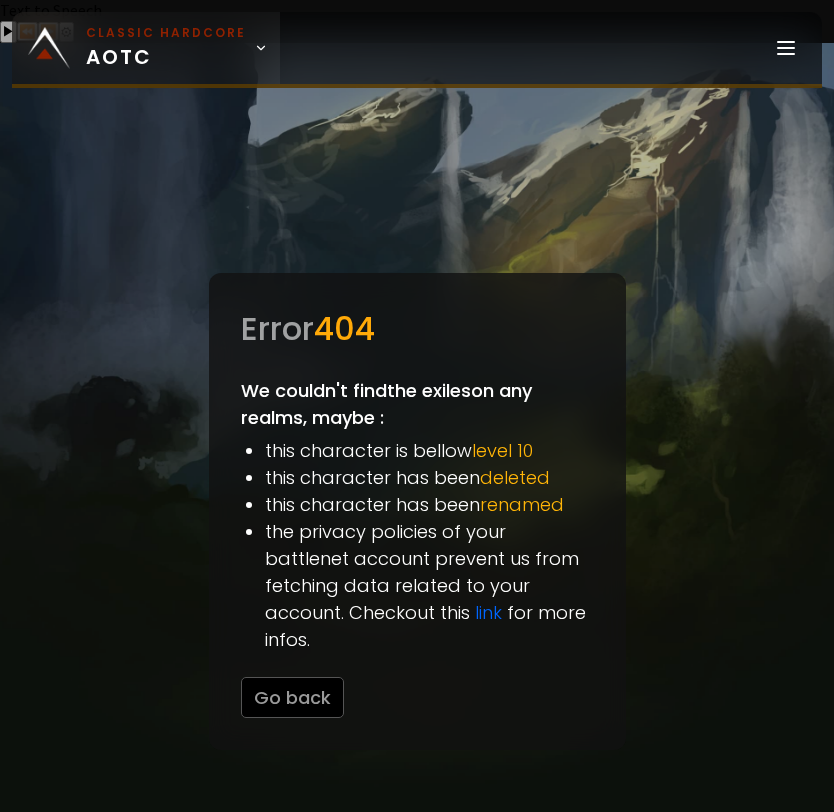 click on "Classic Hardcore AOTC" at bounding box center [166, 48] 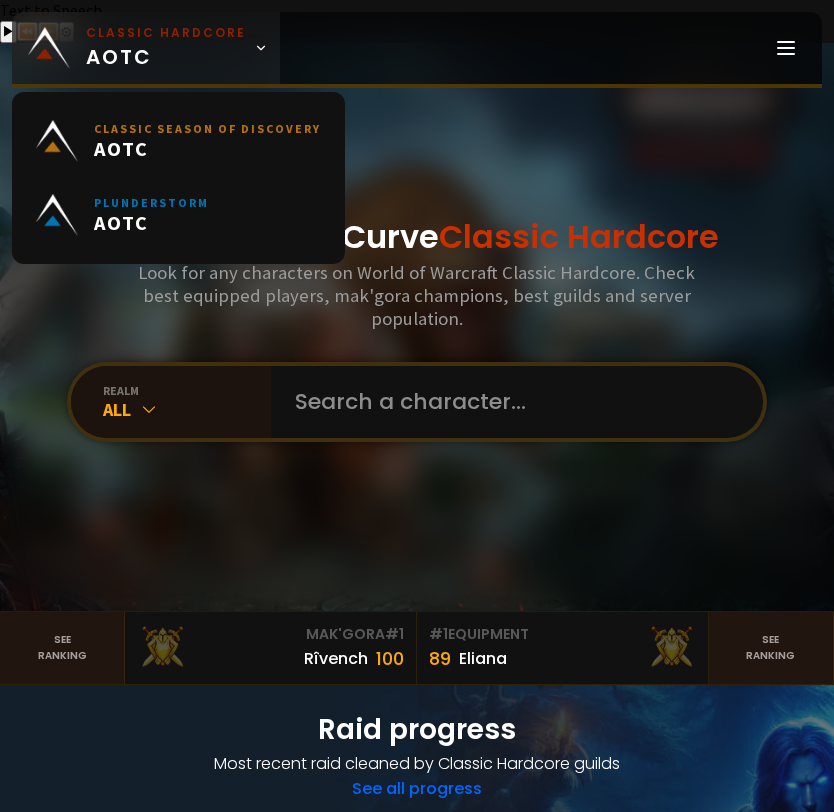 click on "Classic Hardcore AOTC" at bounding box center [166, 48] 